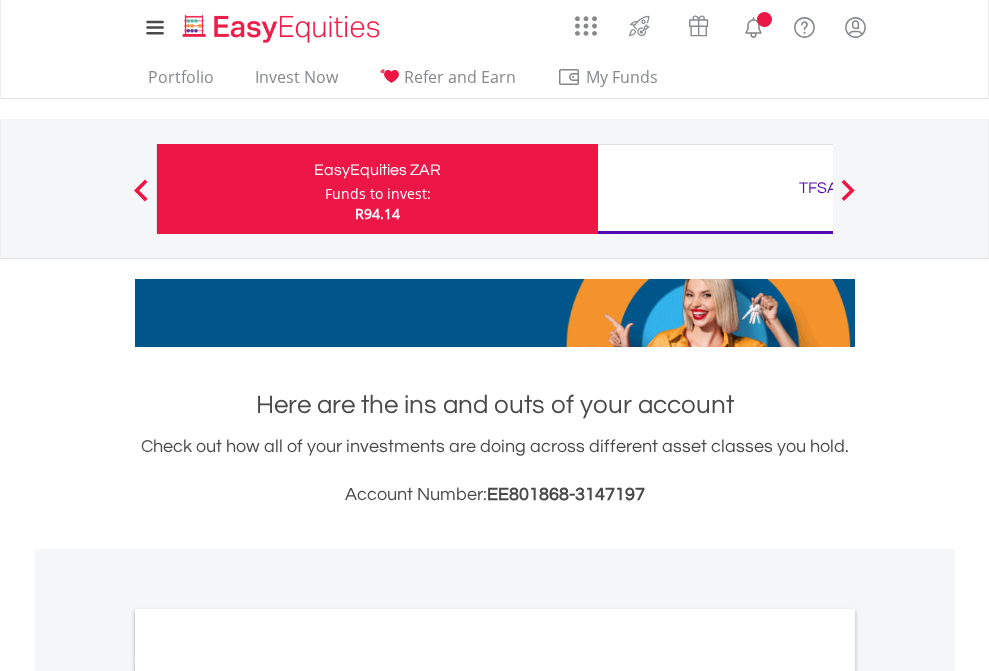 scroll, scrollTop: 0, scrollLeft: 0, axis: both 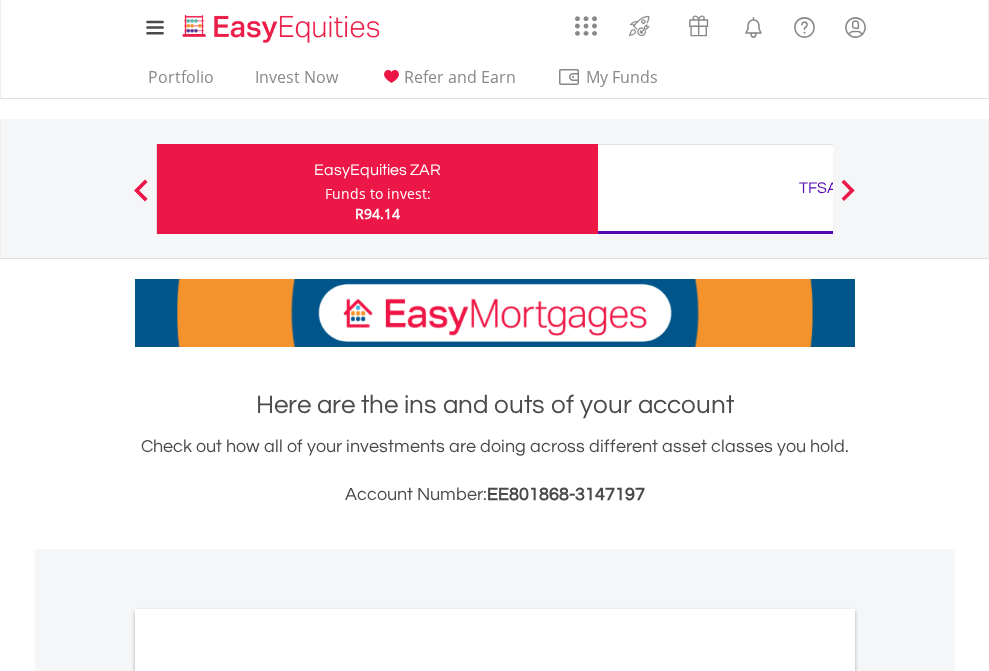 click on "Funds to invest:" at bounding box center [378, 194] 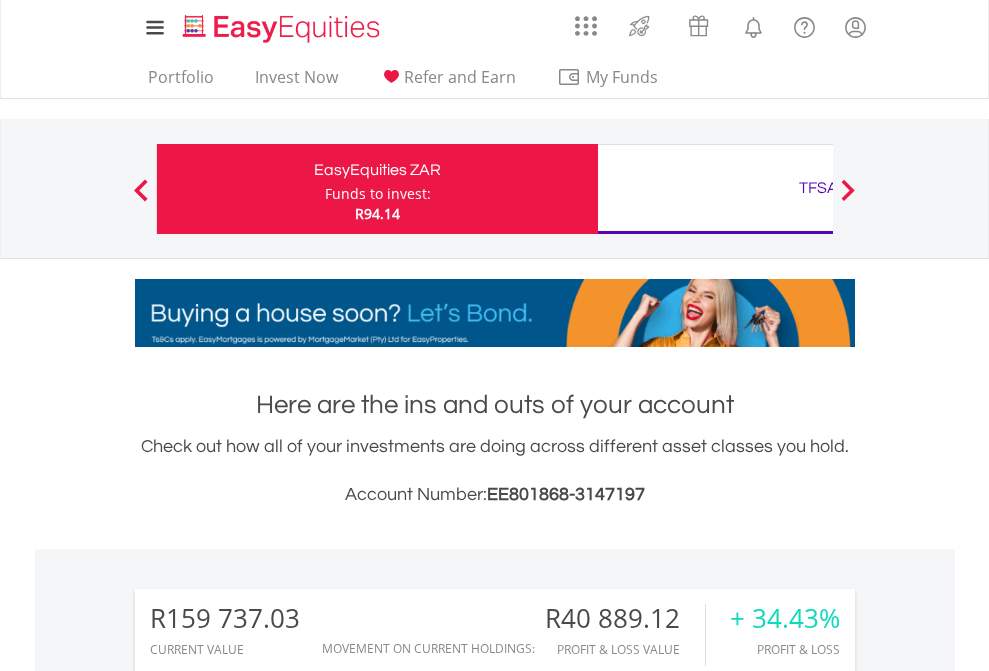 scroll, scrollTop: 999808, scrollLeft: 999687, axis: both 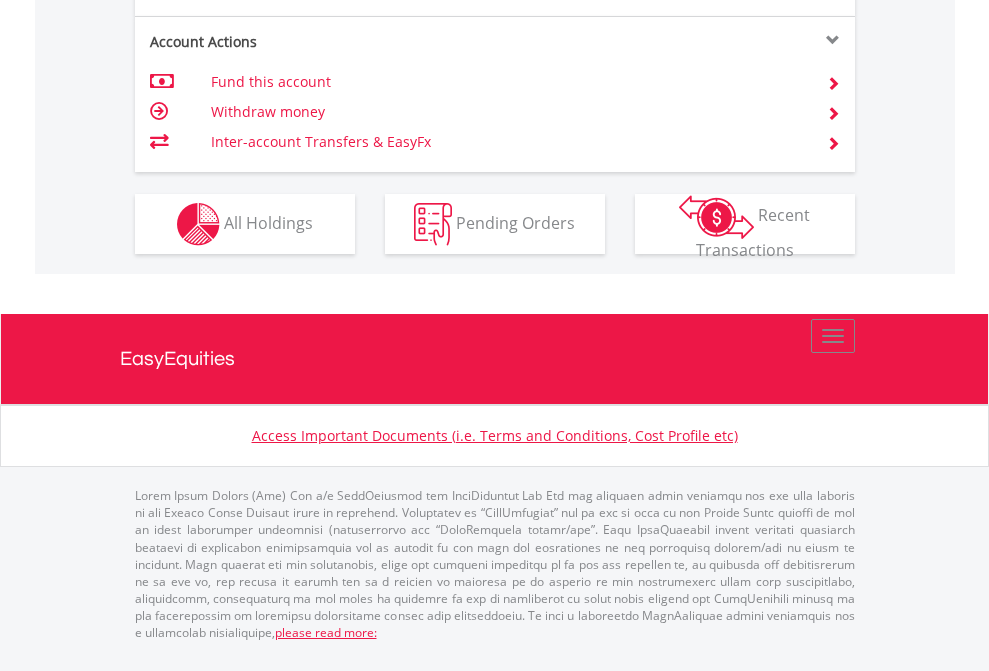 click on "Investment types" at bounding box center [706, -337] 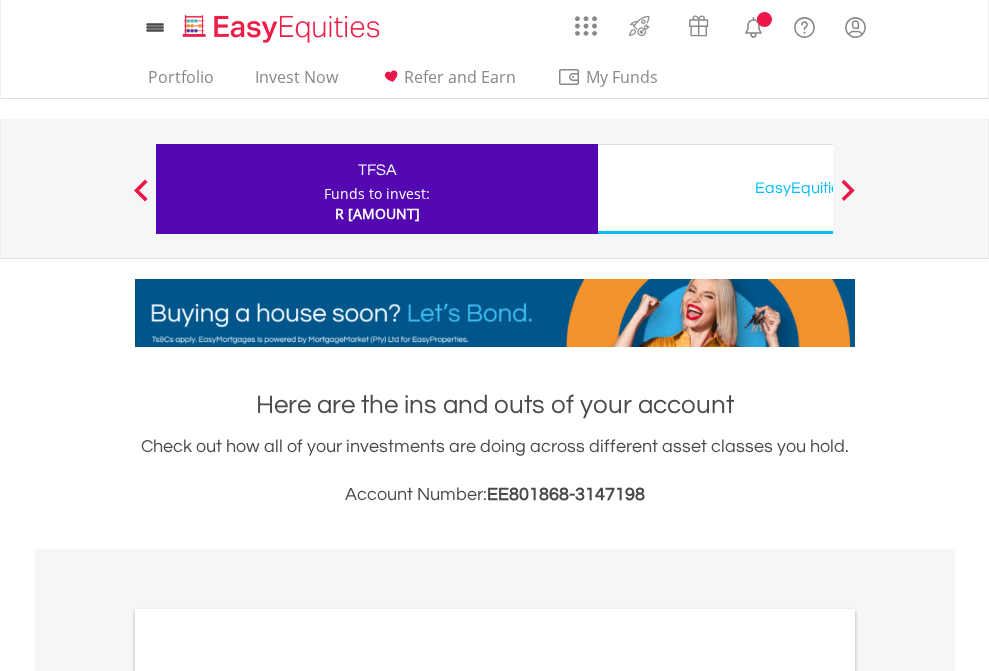 scroll, scrollTop: 0, scrollLeft: 0, axis: both 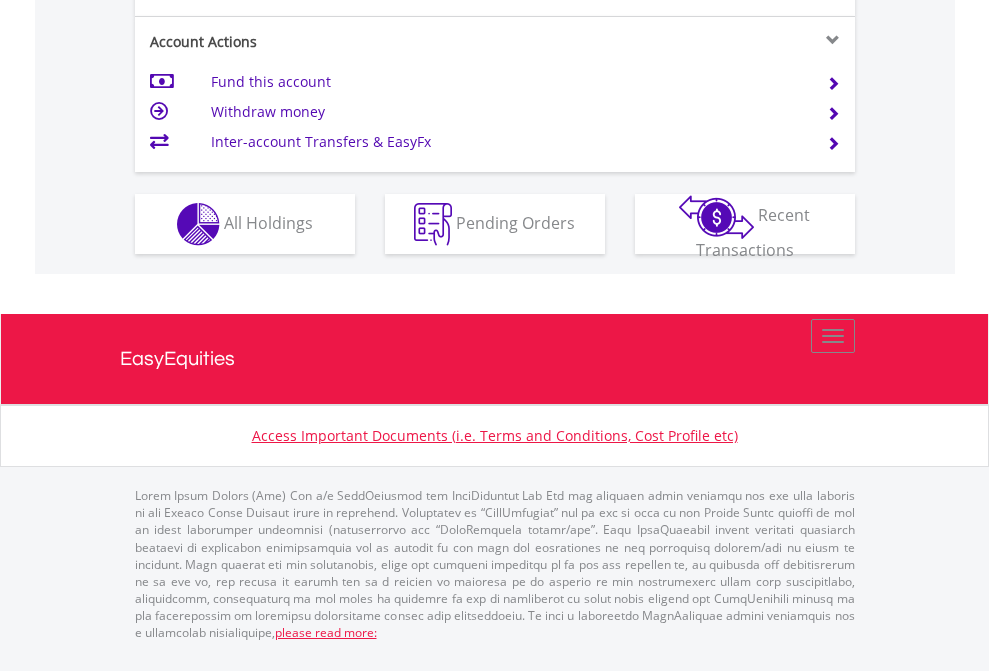 click on "Investment types" at bounding box center (706, -337) 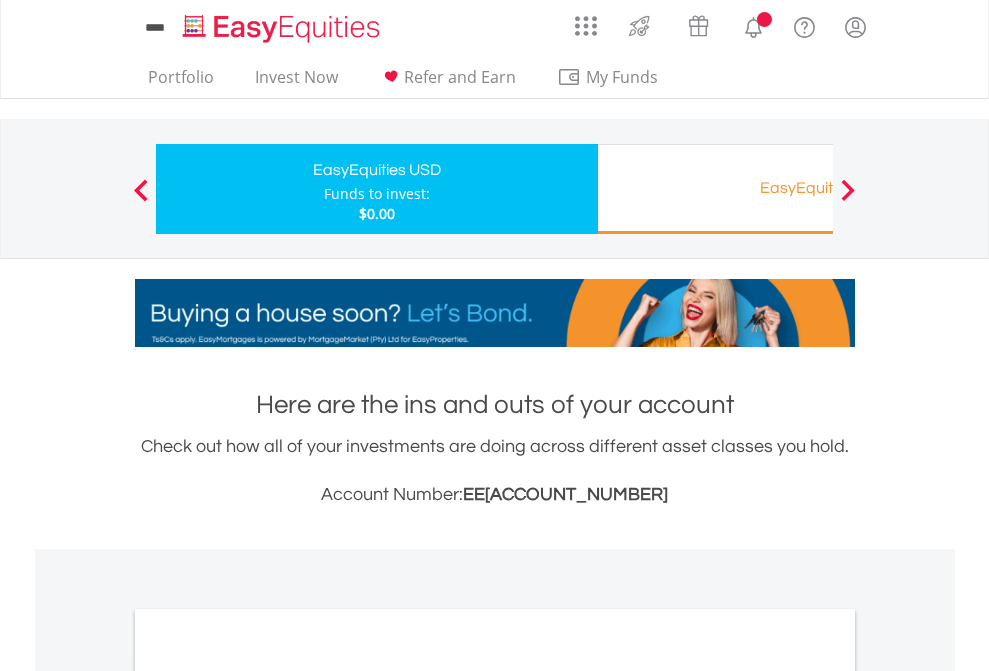 scroll, scrollTop: 0, scrollLeft: 0, axis: both 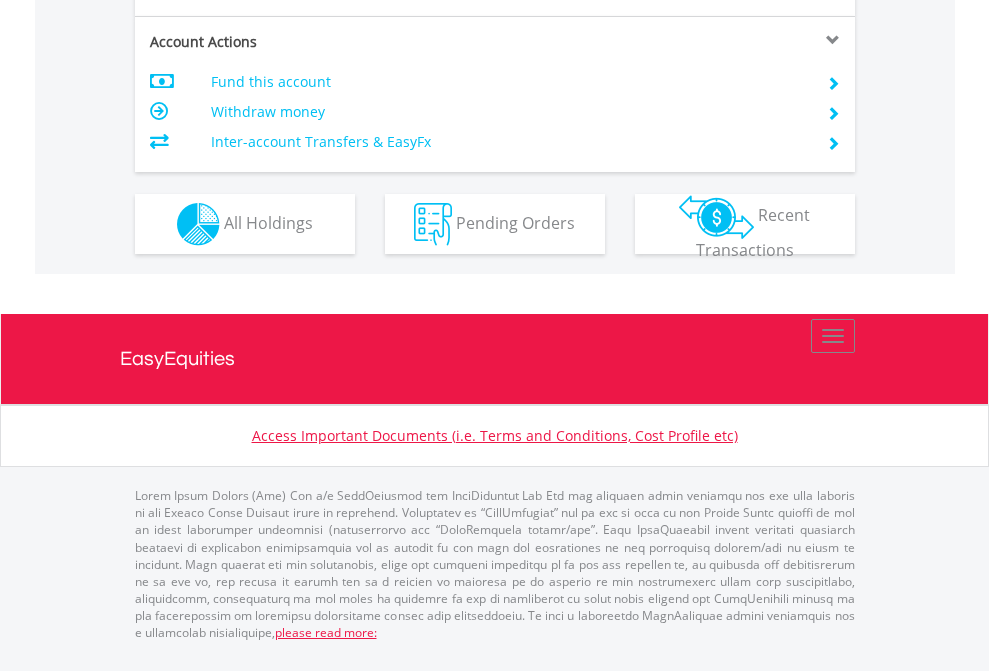 click on "Investment types" at bounding box center [706, -337] 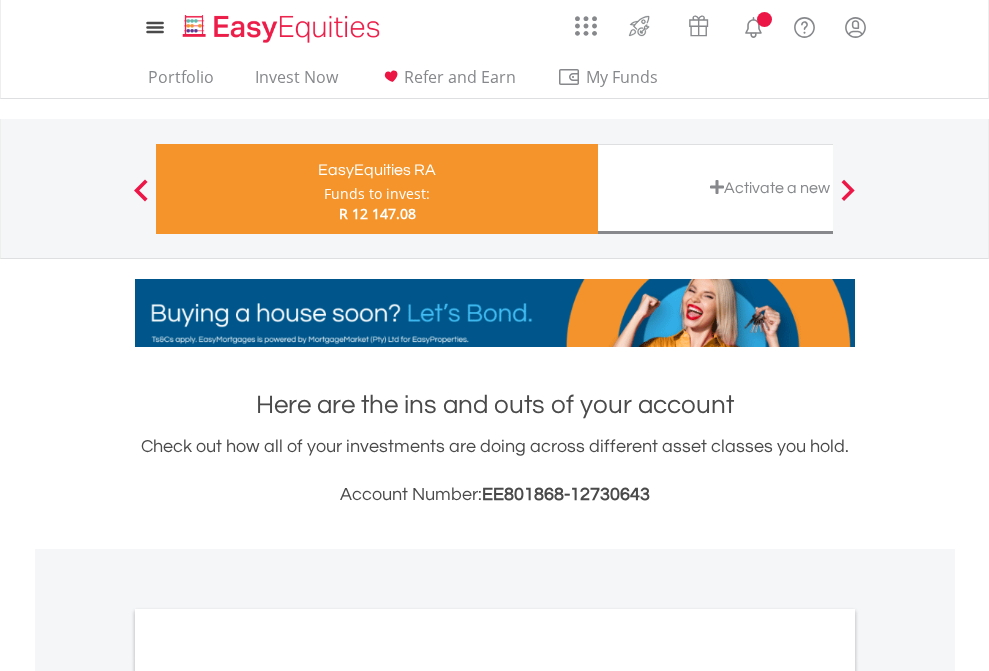 scroll, scrollTop: 0, scrollLeft: 0, axis: both 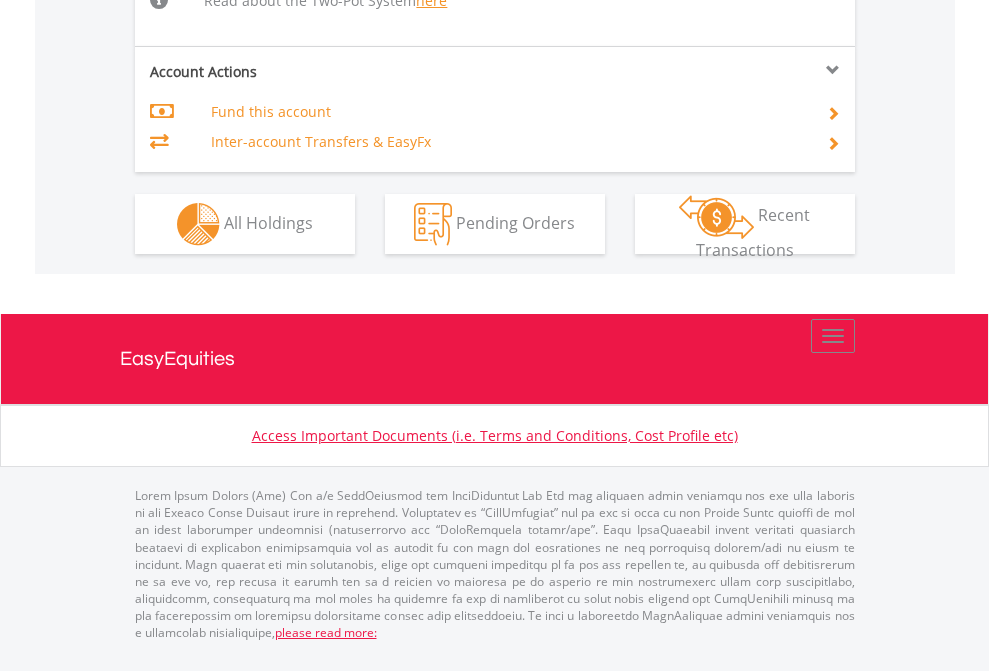 click on "Investment types" at bounding box center [706, -518] 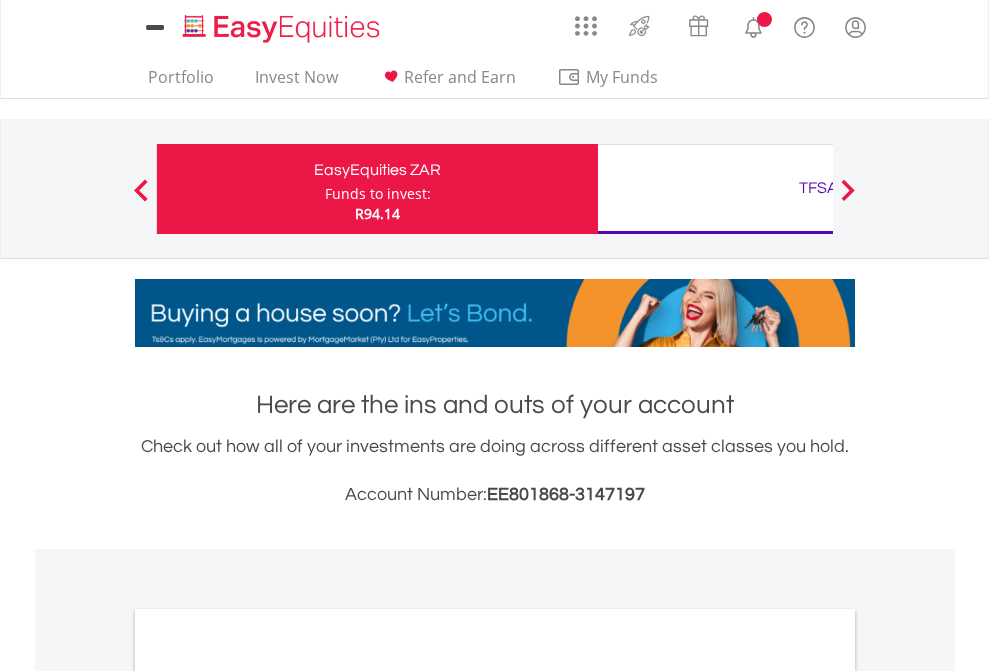 scroll, scrollTop: 0, scrollLeft: 0, axis: both 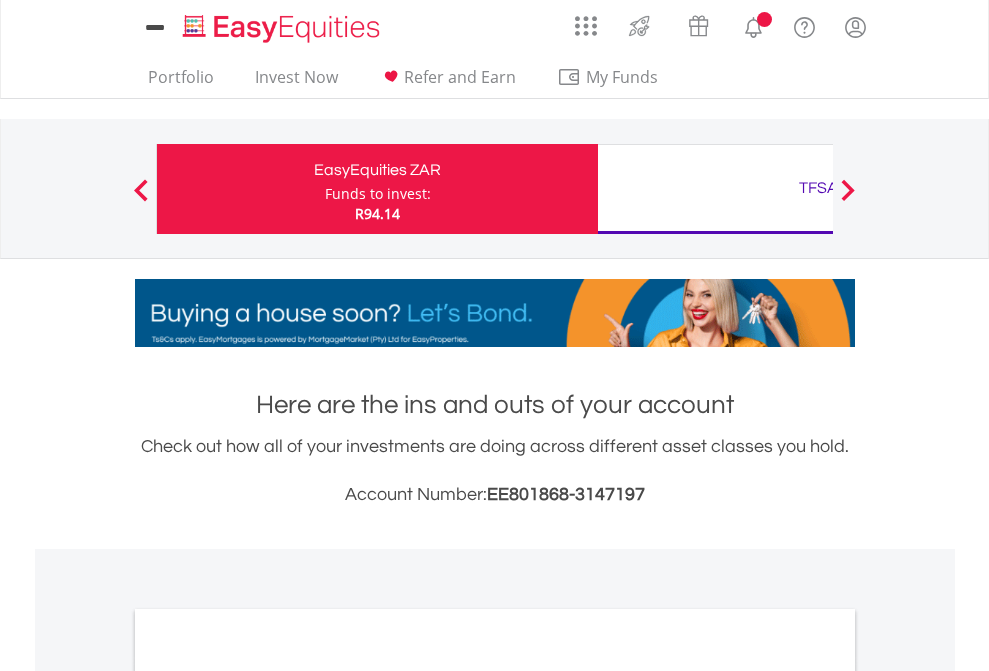 click on "All Holdings" at bounding box center [268, 1096] 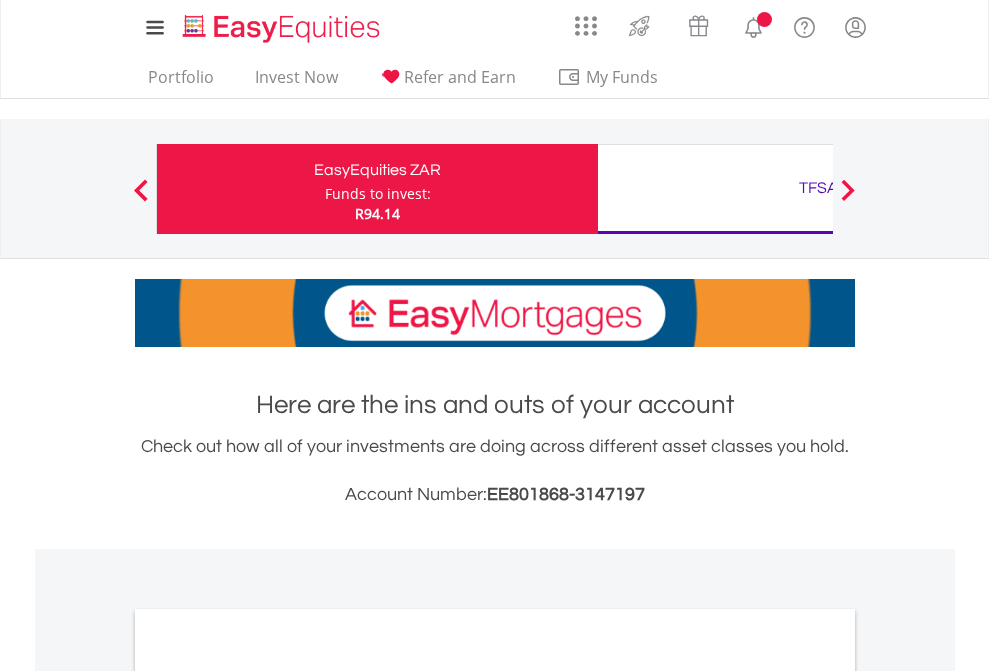 scroll, scrollTop: 1202, scrollLeft: 0, axis: vertical 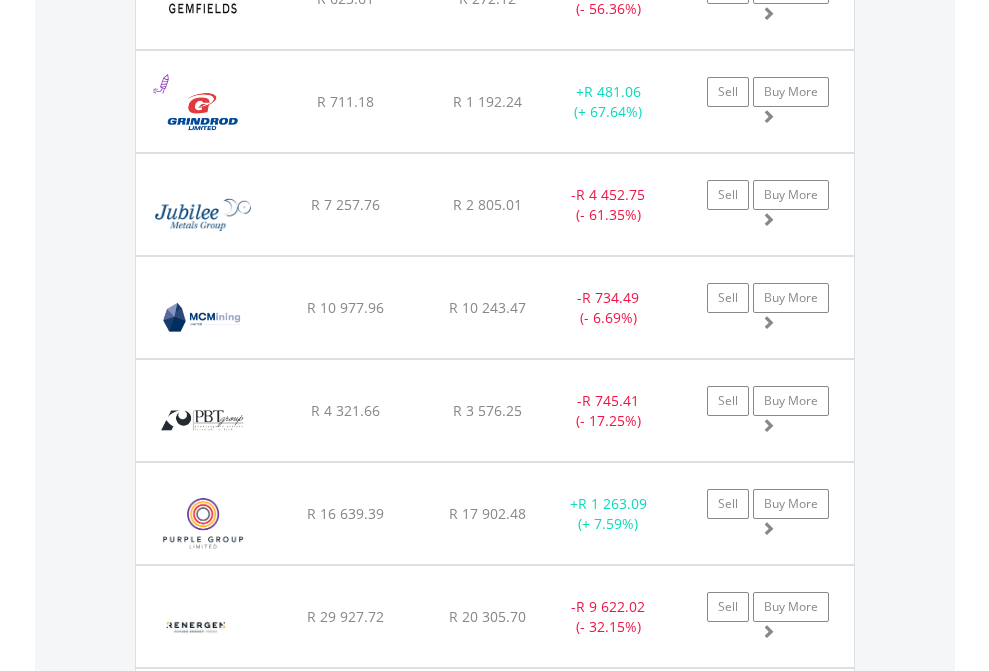 click on "TFSA" at bounding box center (818, -2116) 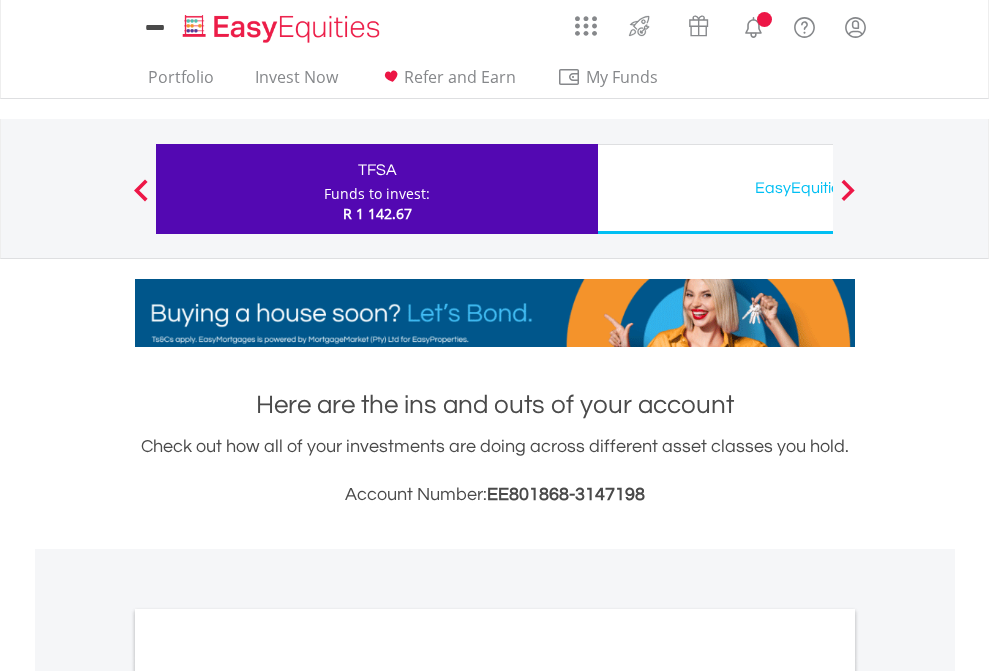 scroll, scrollTop: 0, scrollLeft: 0, axis: both 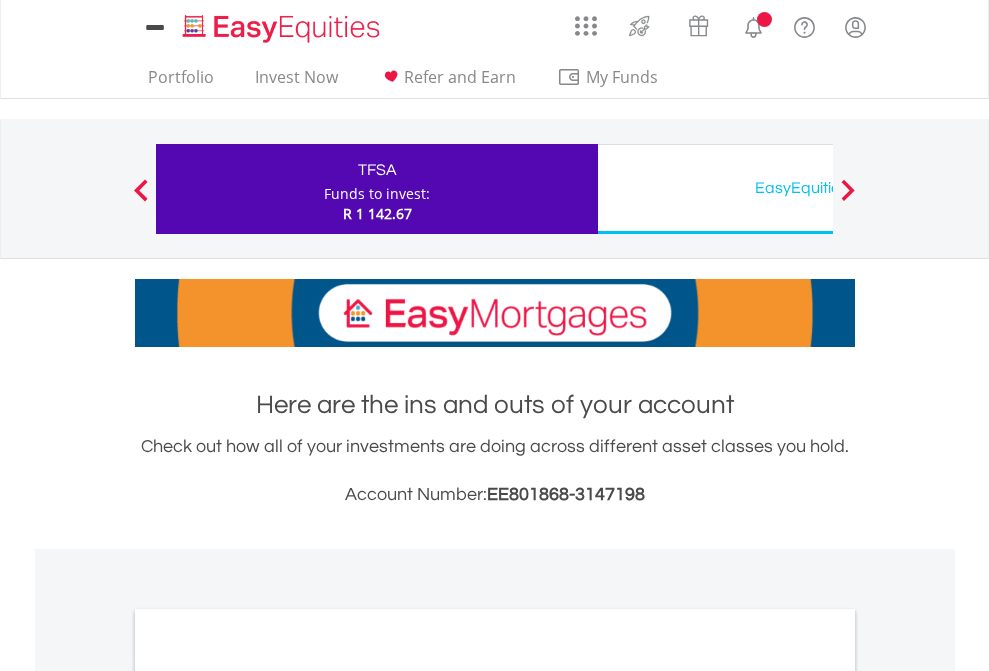 click on "All Holdings" at bounding box center (268, 1096) 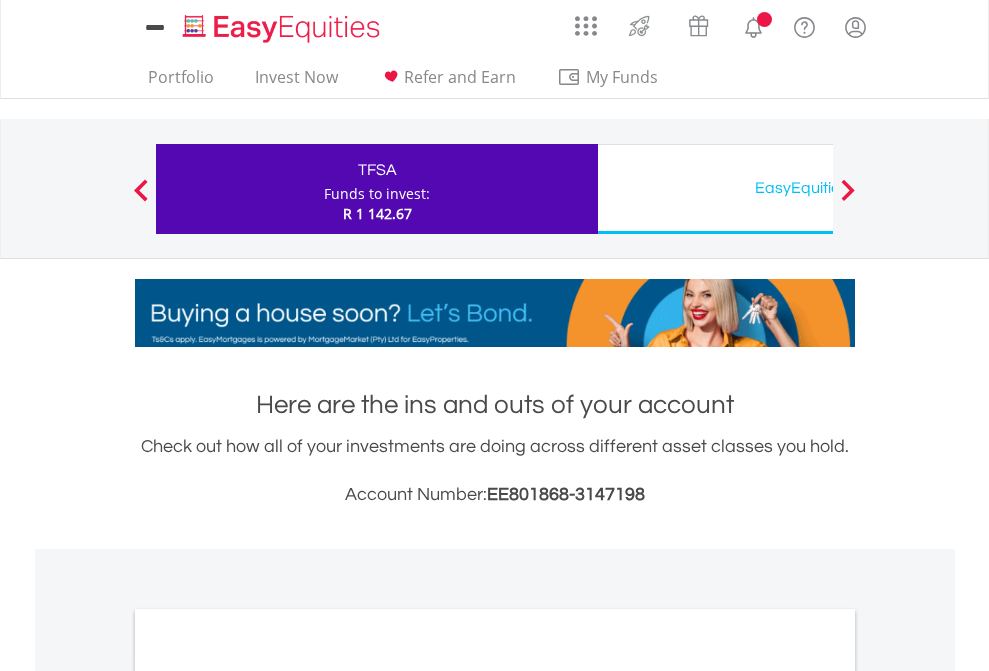 scroll, scrollTop: 1202, scrollLeft: 0, axis: vertical 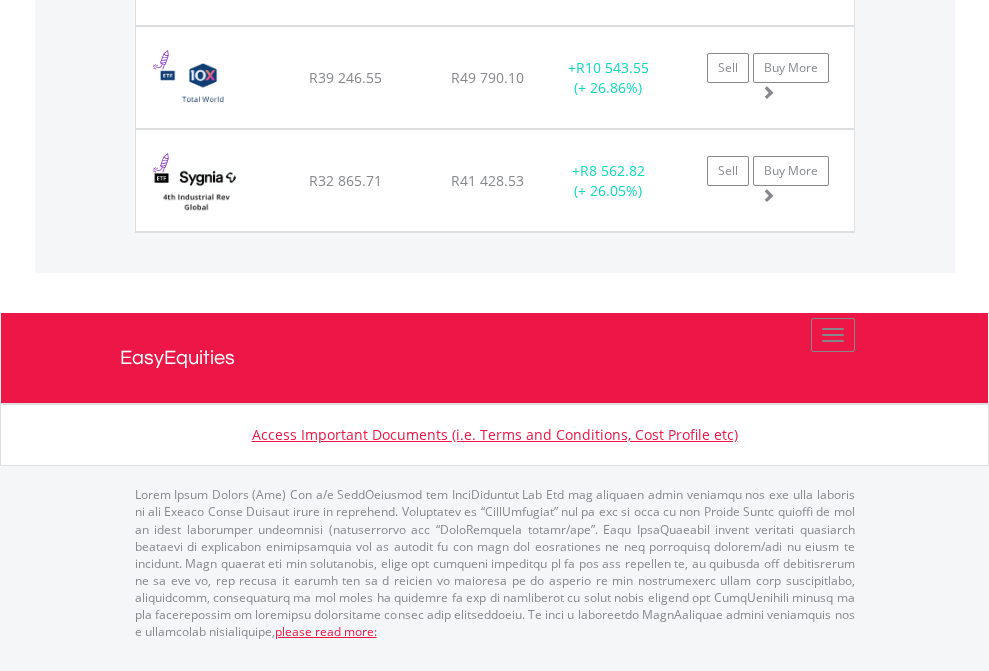 click on "EasyEquities USD" at bounding box center (818, -1625) 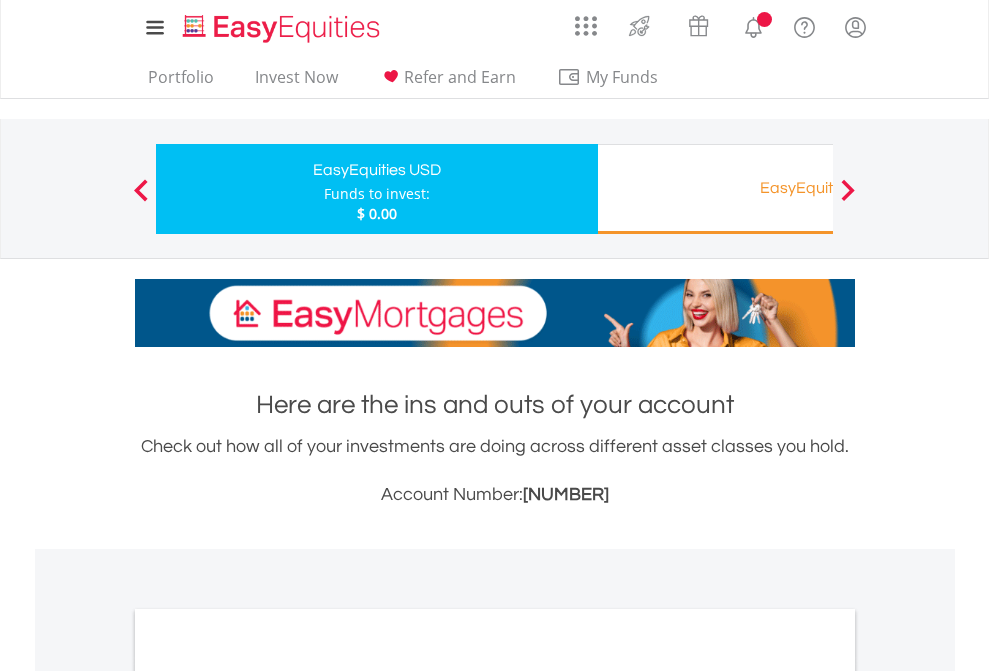 scroll, scrollTop: 0, scrollLeft: 0, axis: both 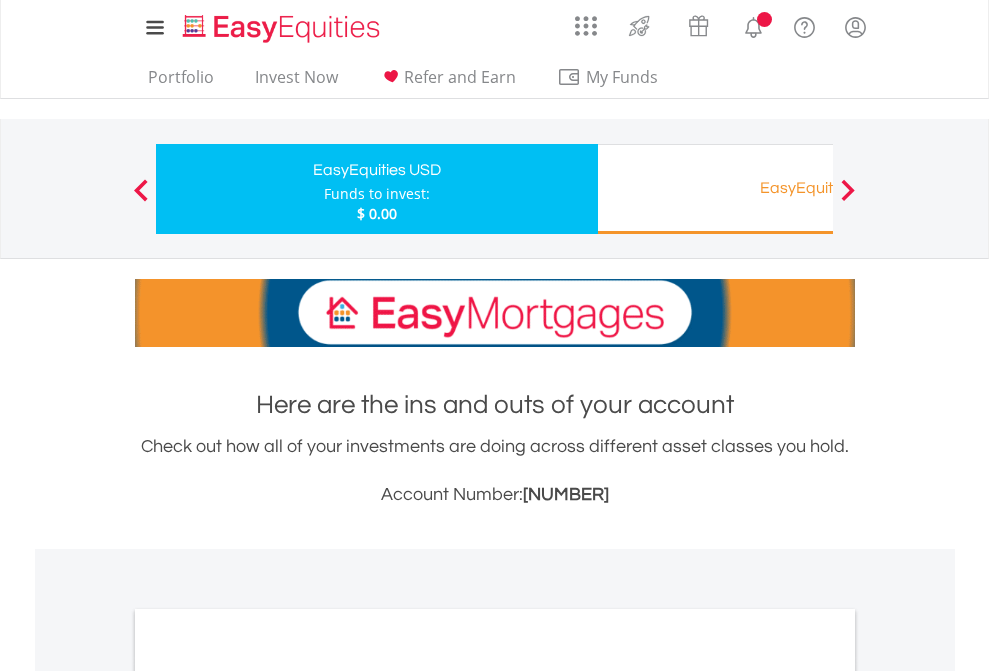click on "All Holdings" at bounding box center [268, 1096] 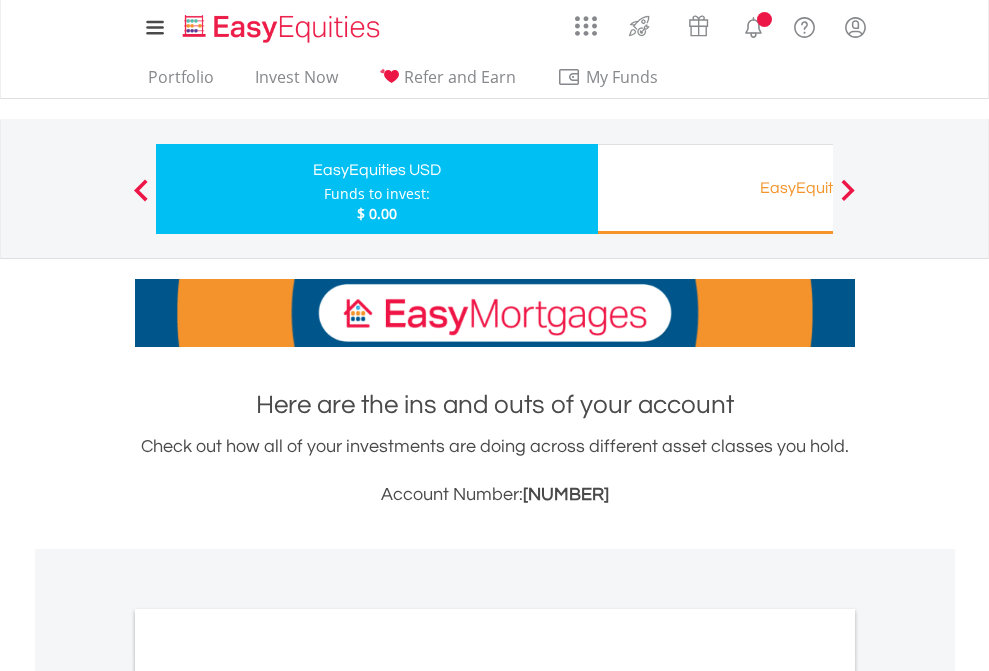 scroll, scrollTop: 1202, scrollLeft: 0, axis: vertical 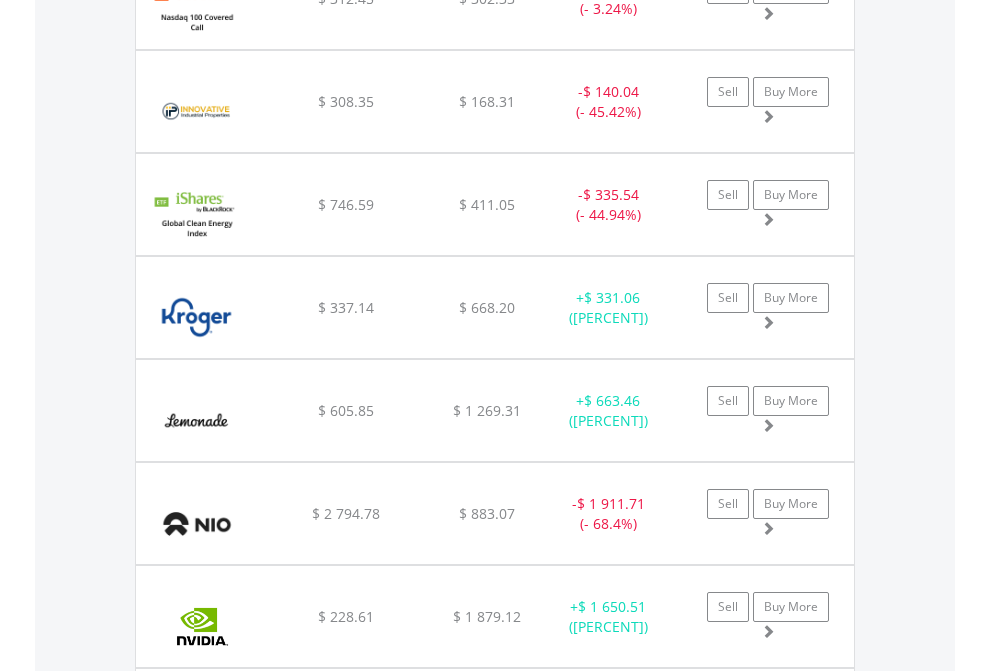 click on "EasyEquities RA" at bounding box center (818, -2076) 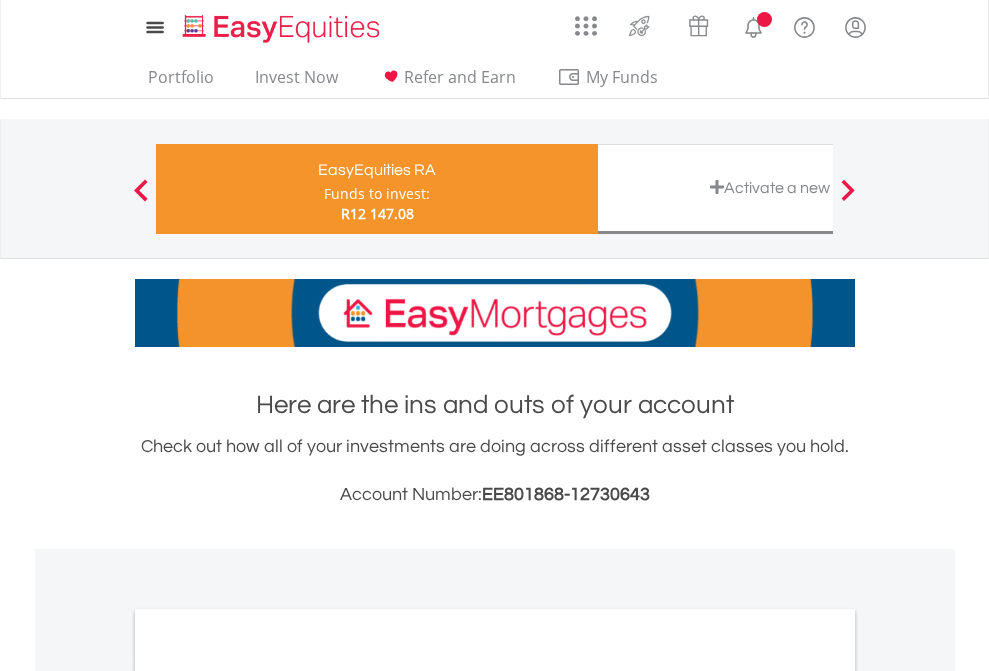 scroll, scrollTop: 0, scrollLeft: 0, axis: both 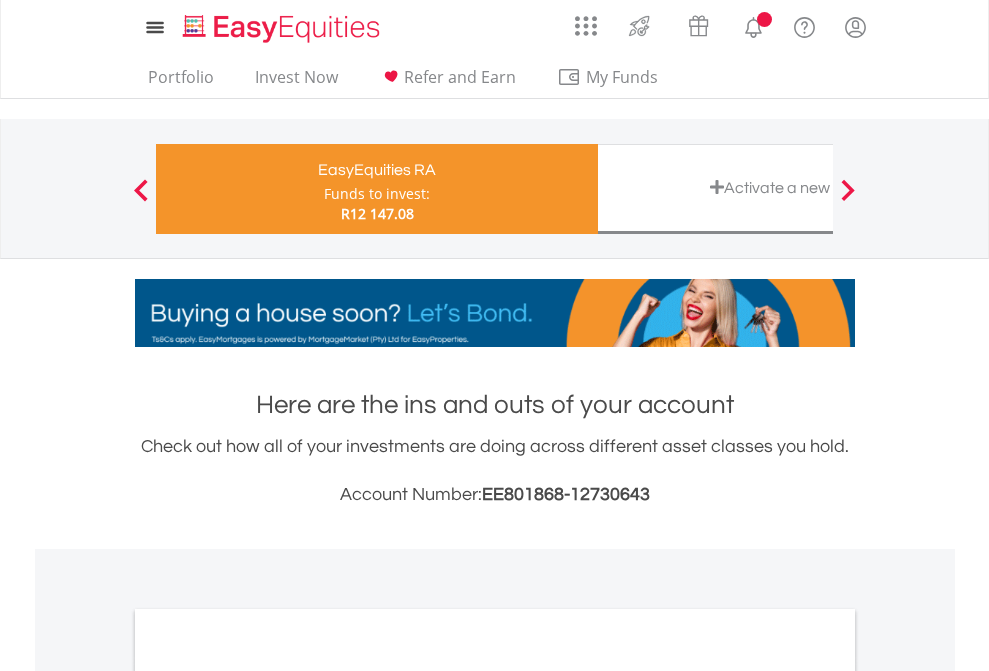 click on "All Holdings" at bounding box center (268, 1066) 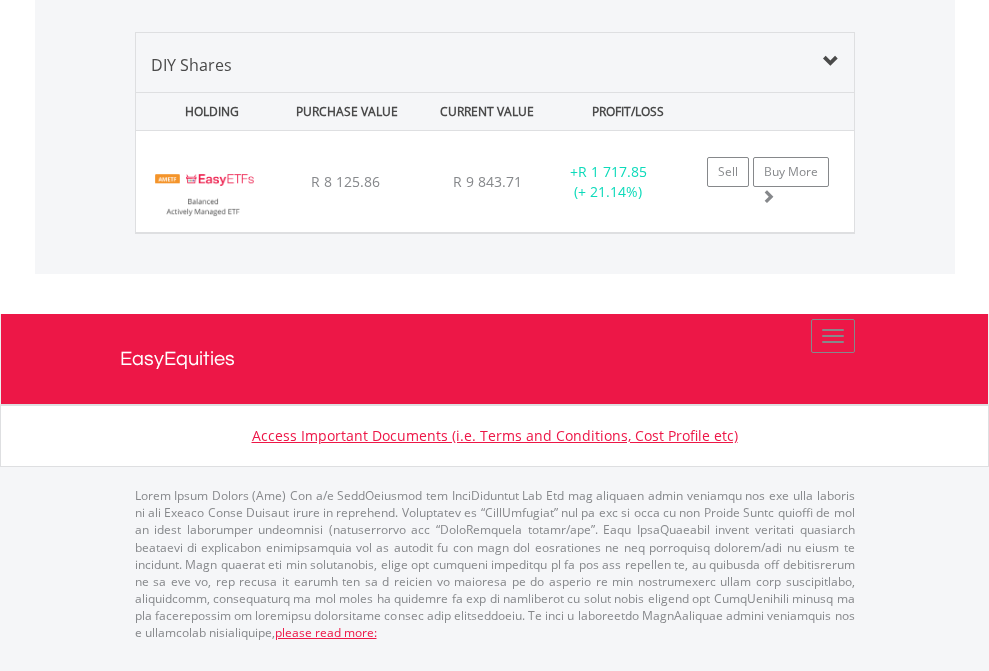 scroll, scrollTop: 2422, scrollLeft: 0, axis: vertical 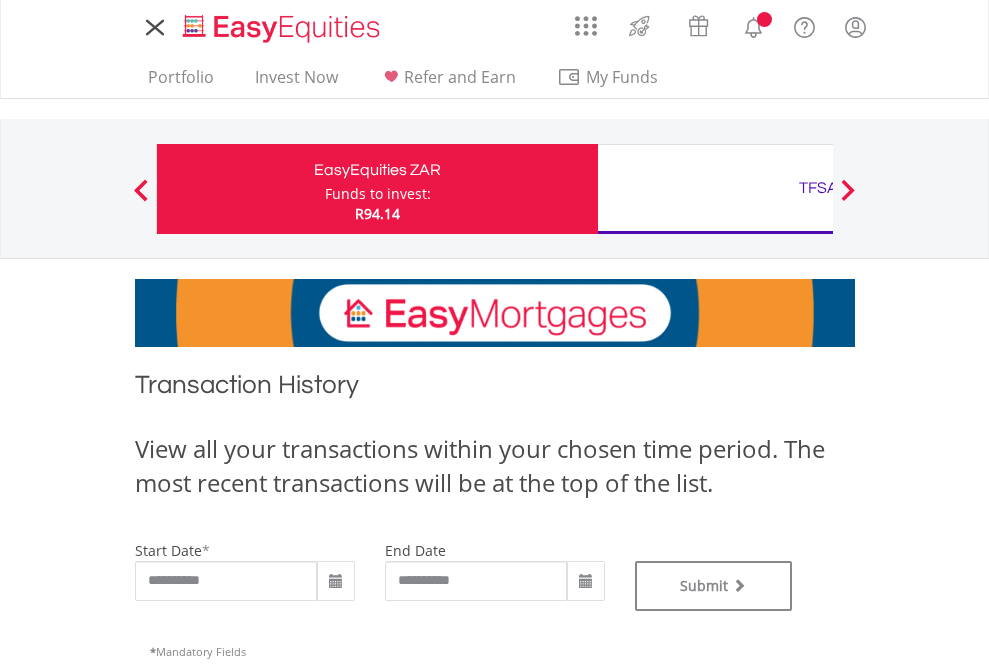 type on "**********" 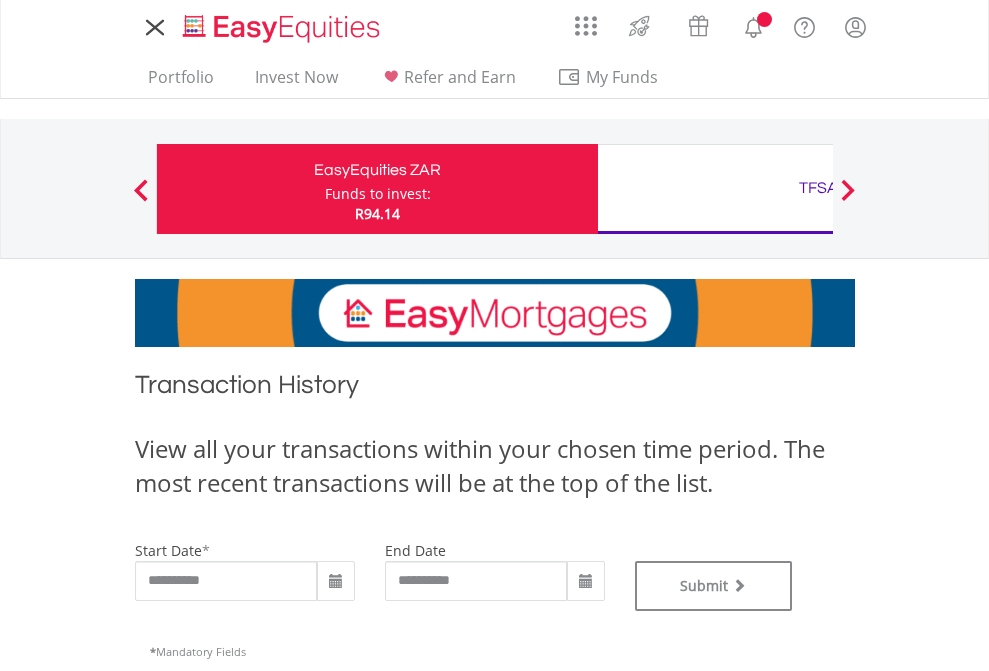scroll, scrollTop: 0, scrollLeft: 0, axis: both 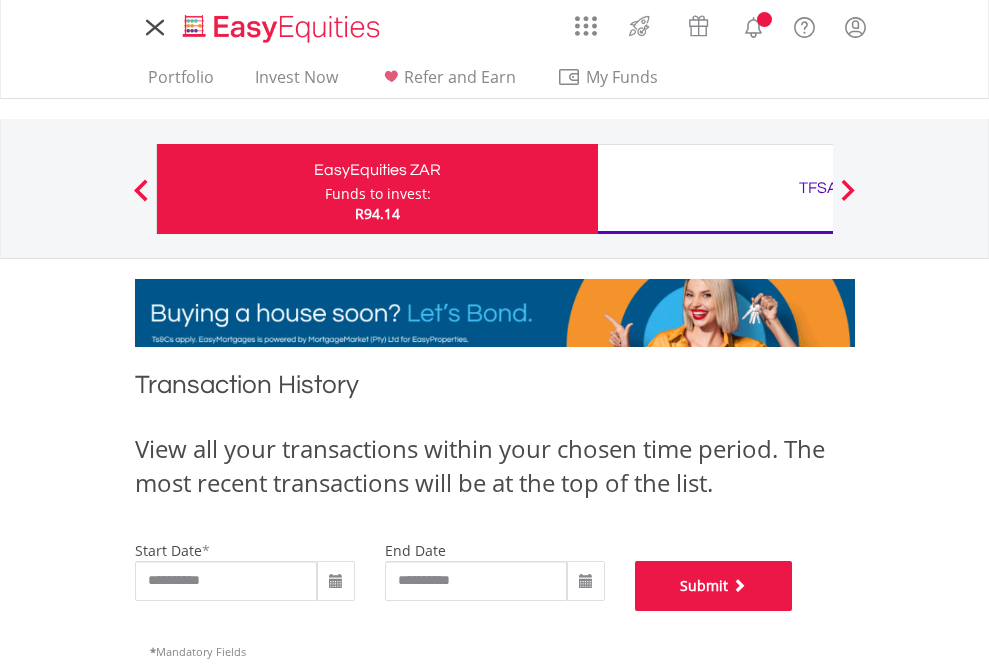 click on "Submit" at bounding box center [714, 586] 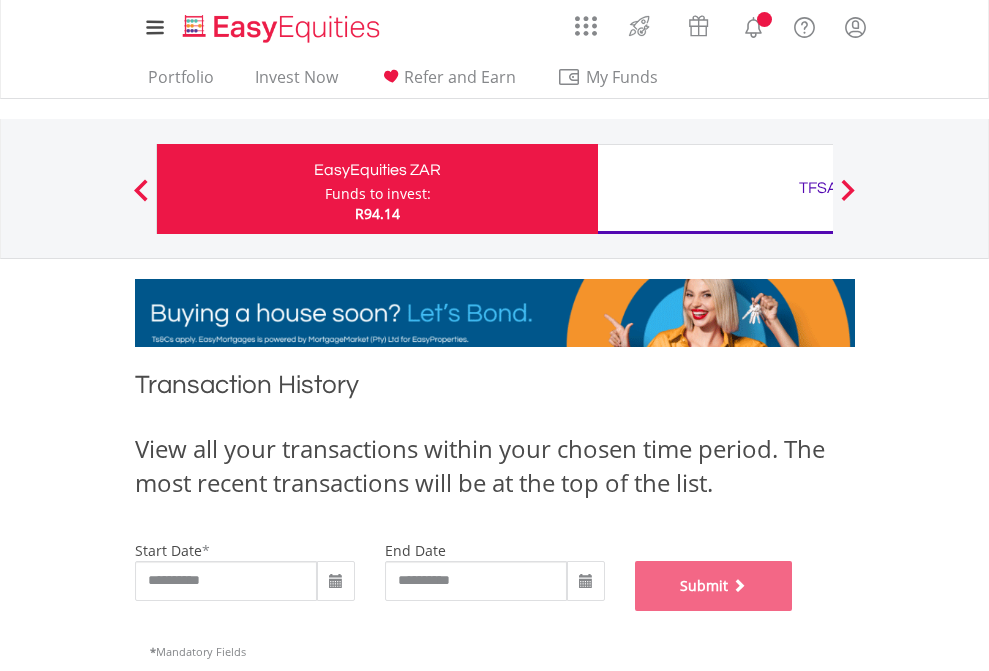scroll, scrollTop: 811, scrollLeft: 0, axis: vertical 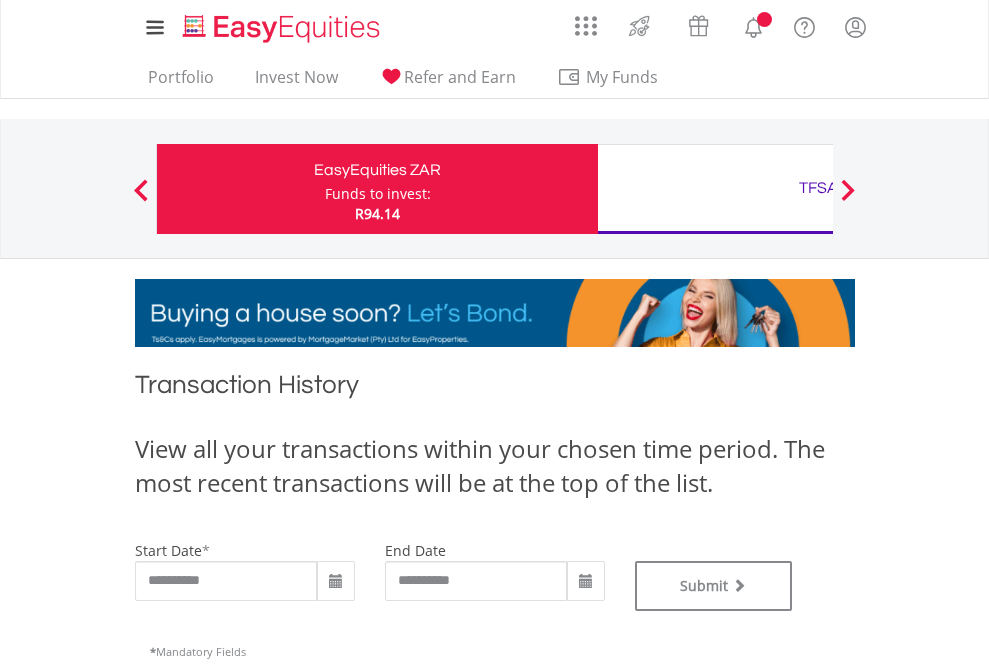 click on "TFSA" at bounding box center (818, 188) 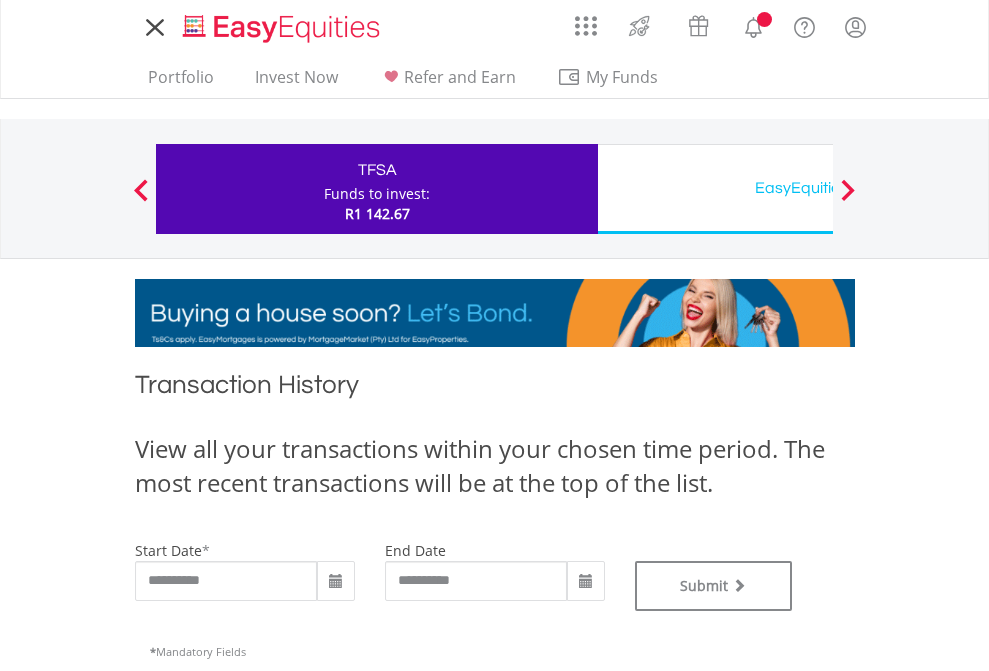 scroll, scrollTop: 0, scrollLeft: 0, axis: both 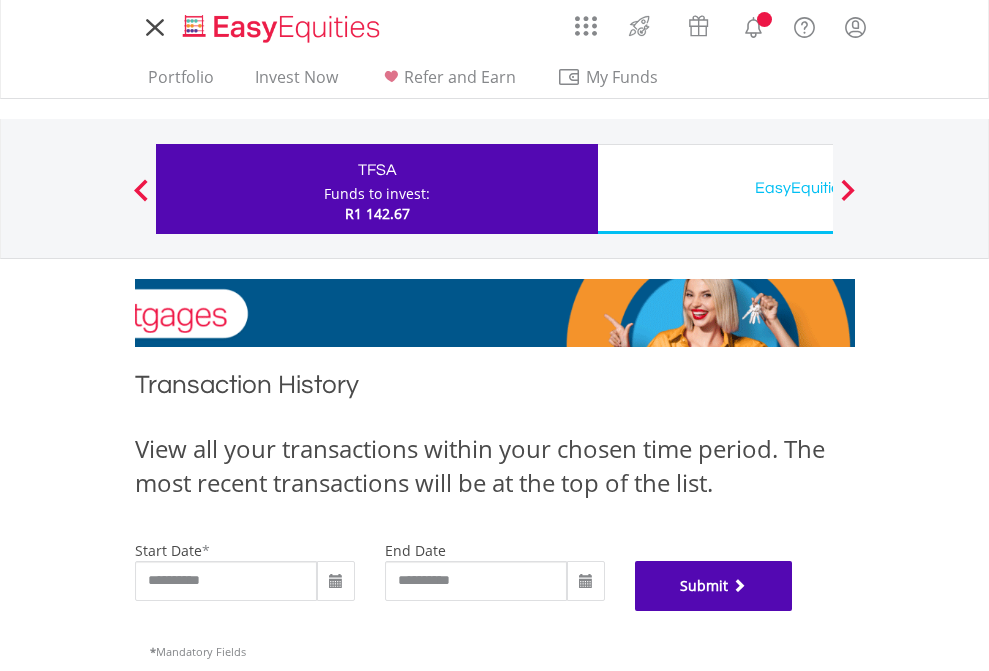 click on "Submit" at bounding box center (714, 586) 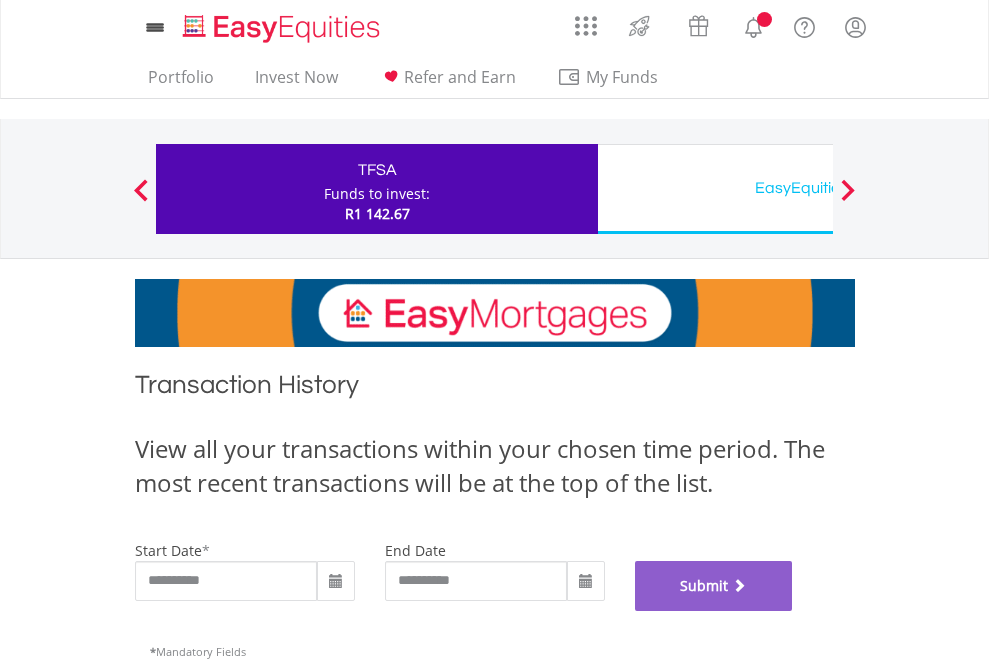 scroll, scrollTop: 811, scrollLeft: 0, axis: vertical 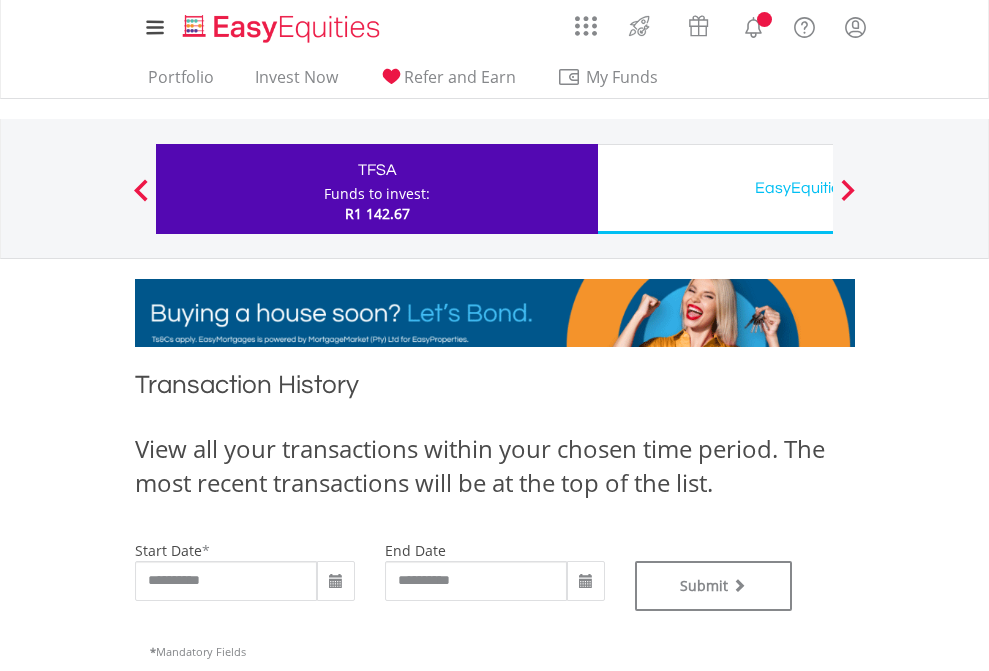 click on "EasyEquities USD" at bounding box center [818, 188] 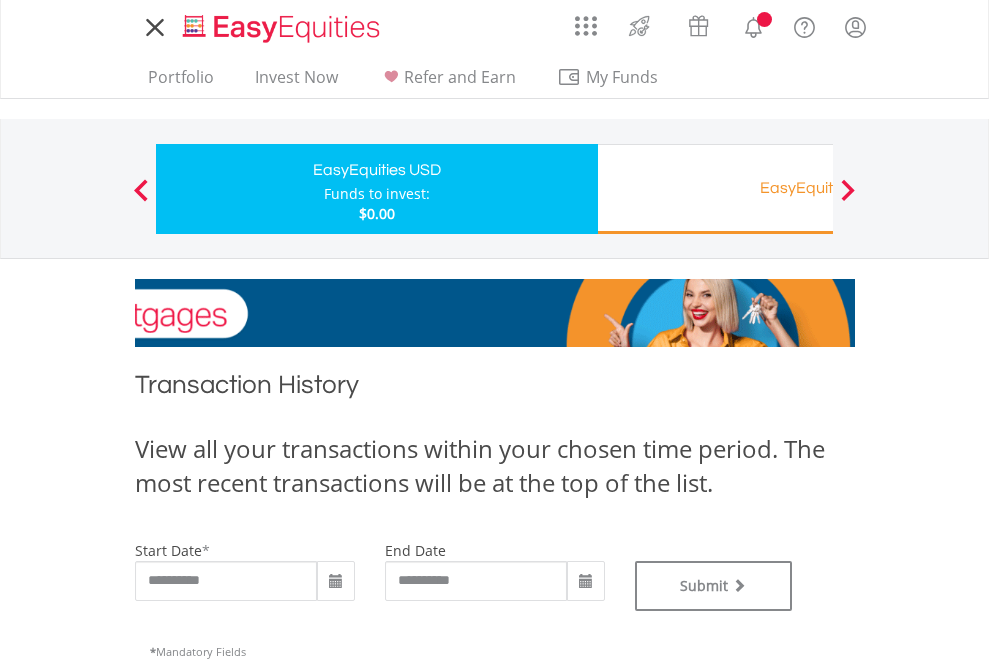 scroll, scrollTop: 0, scrollLeft: 0, axis: both 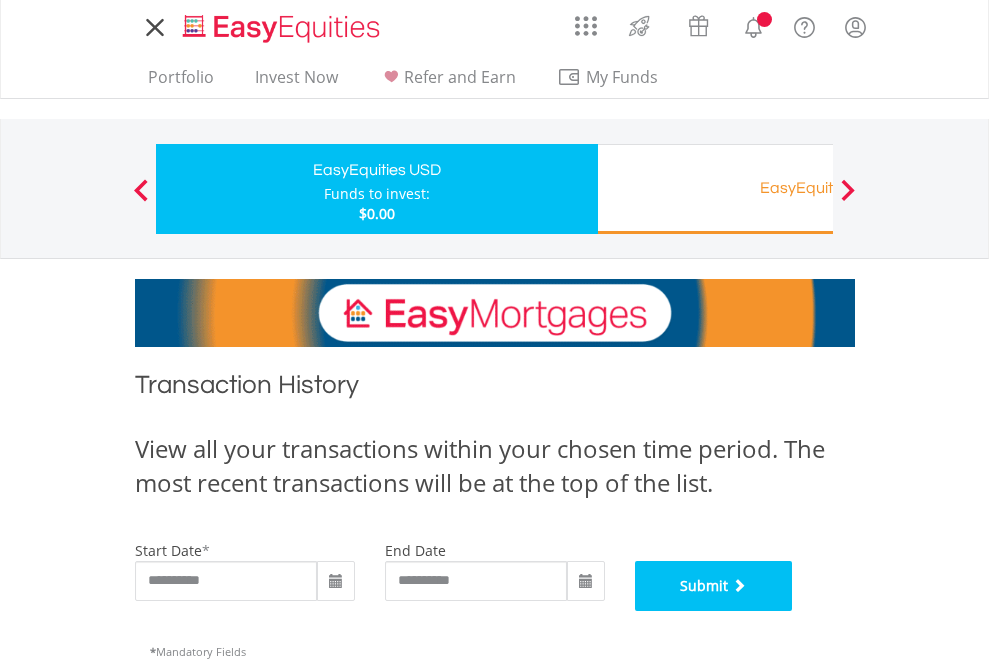 click on "Submit" at bounding box center [714, 586] 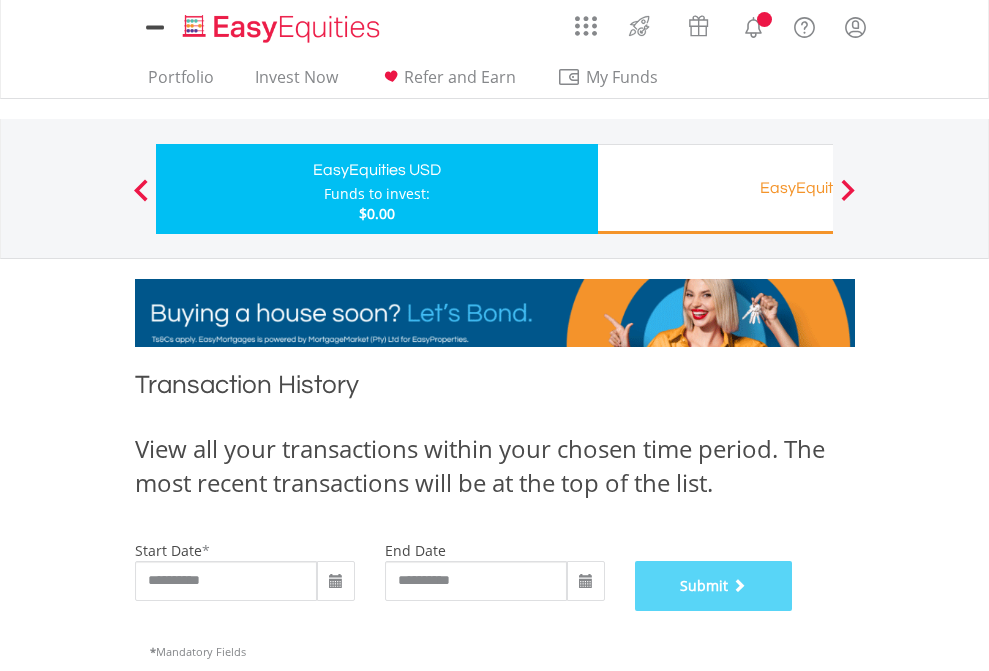 scroll, scrollTop: 811, scrollLeft: 0, axis: vertical 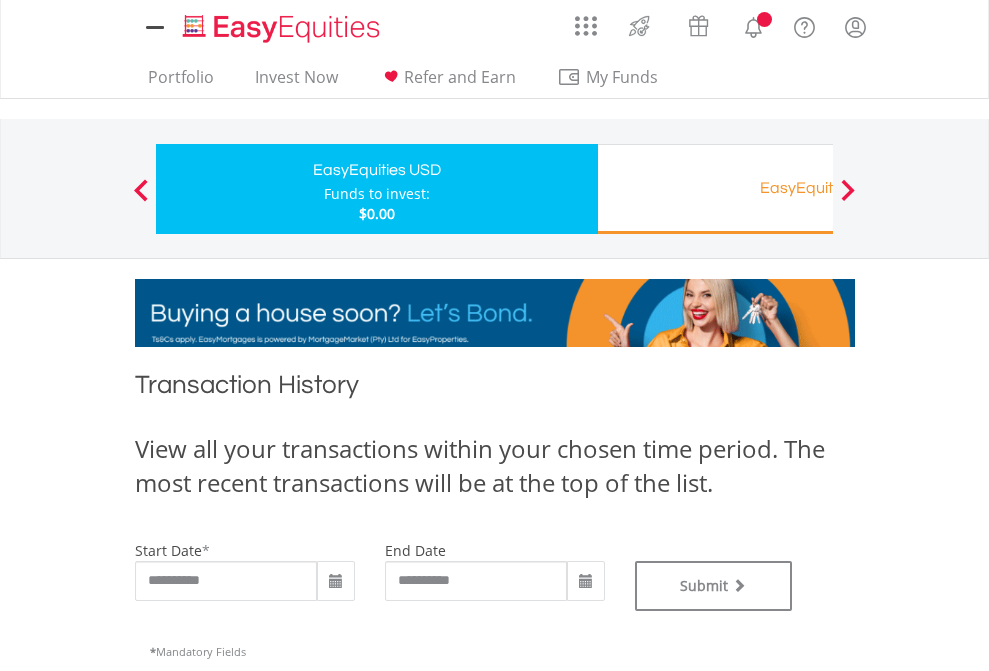 click on "EasyEquities RA" at bounding box center [818, 188] 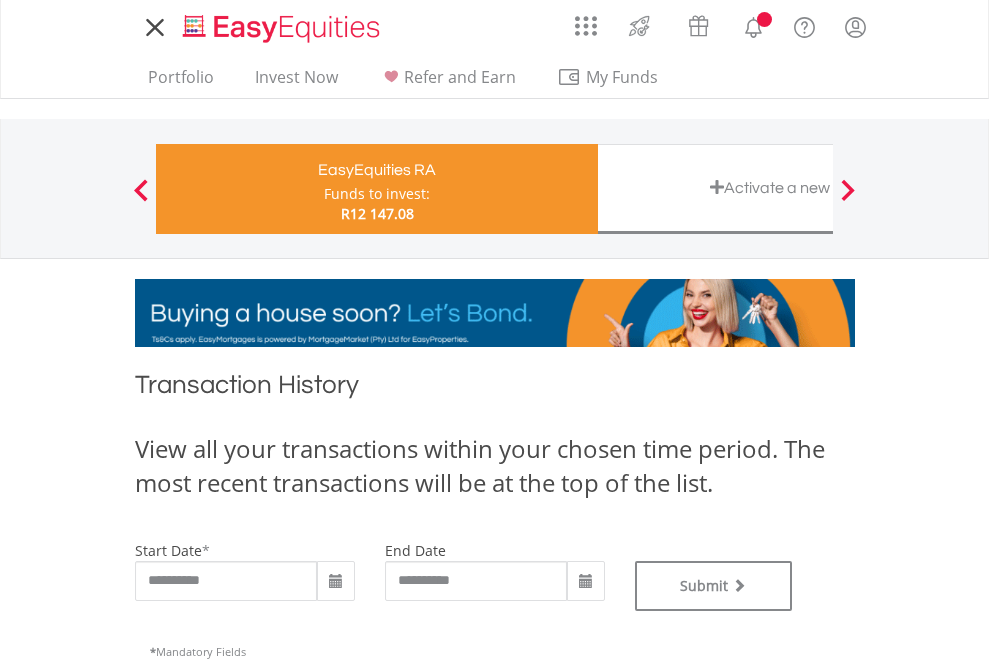 scroll, scrollTop: 0, scrollLeft: 0, axis: both 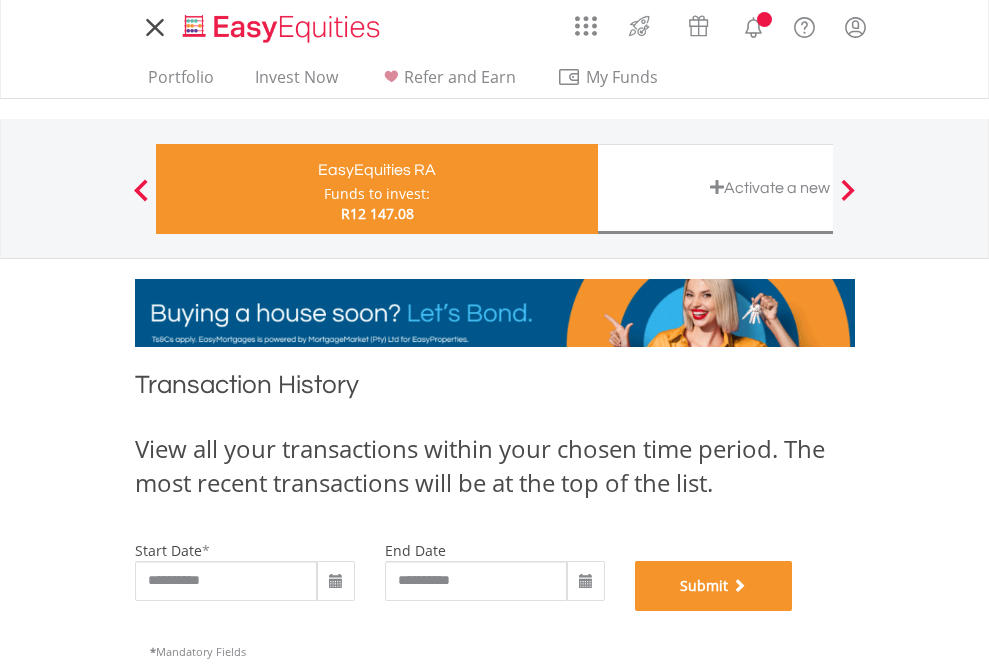 click on "Submit" at bounding box center (714, 586) 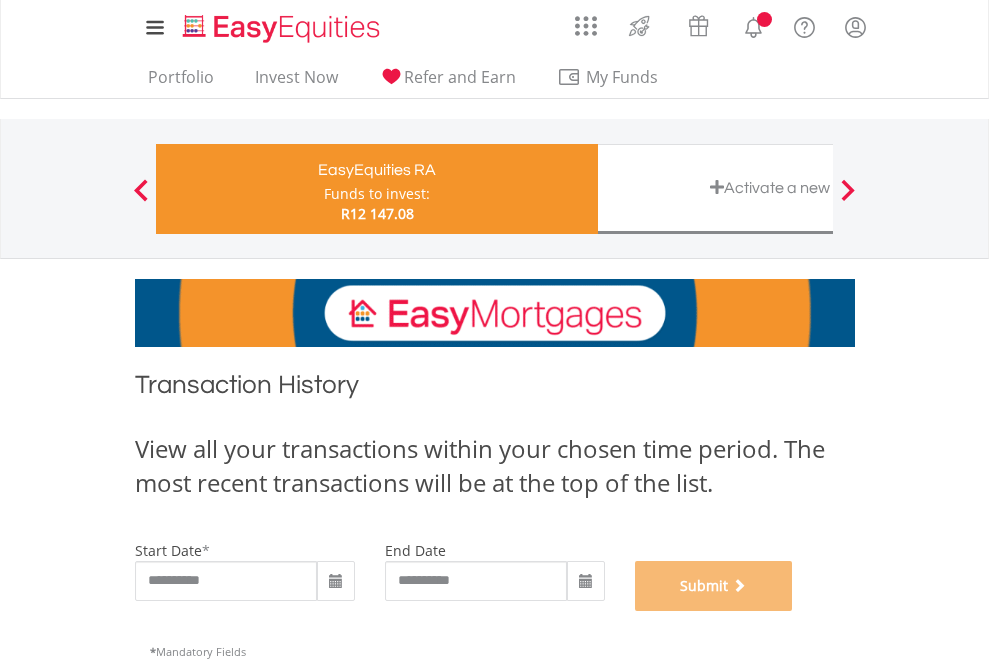 scroll, scrollTop: 811, scrollLeft: 0, axis: vertical 